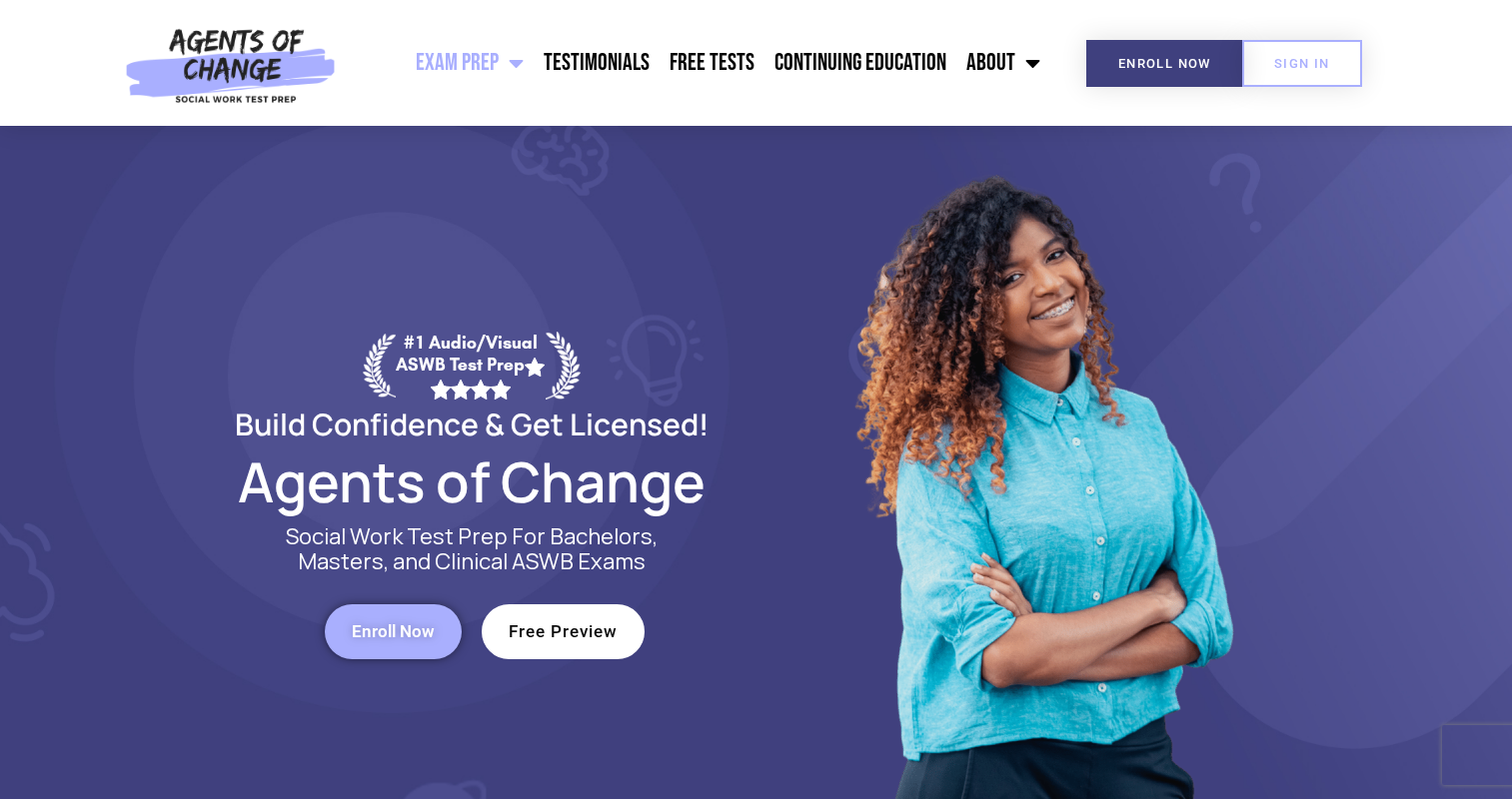 scroll, scrollTop: 0, scrollLeft: 0, axis: both 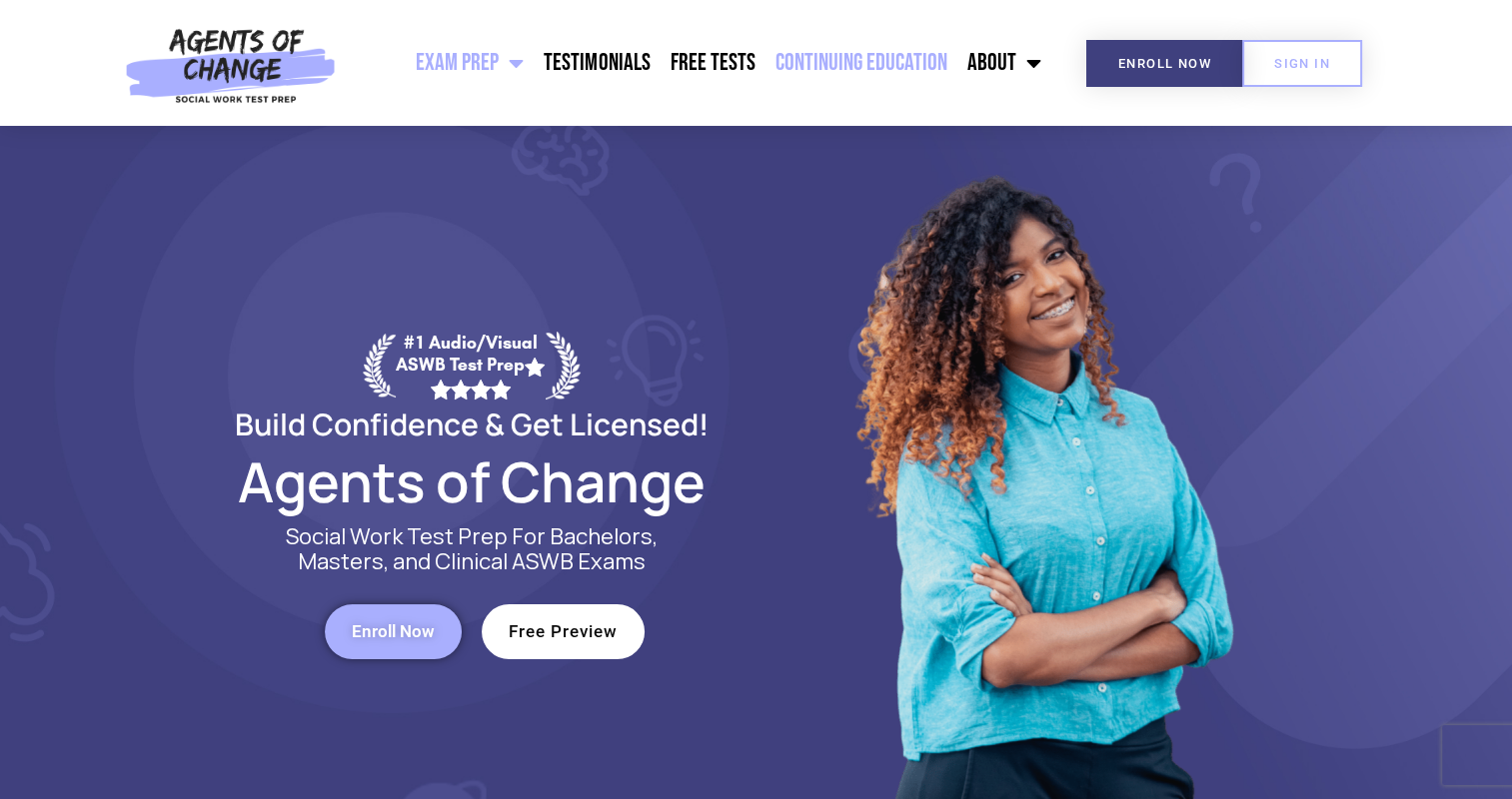 click on "Continuing Education" 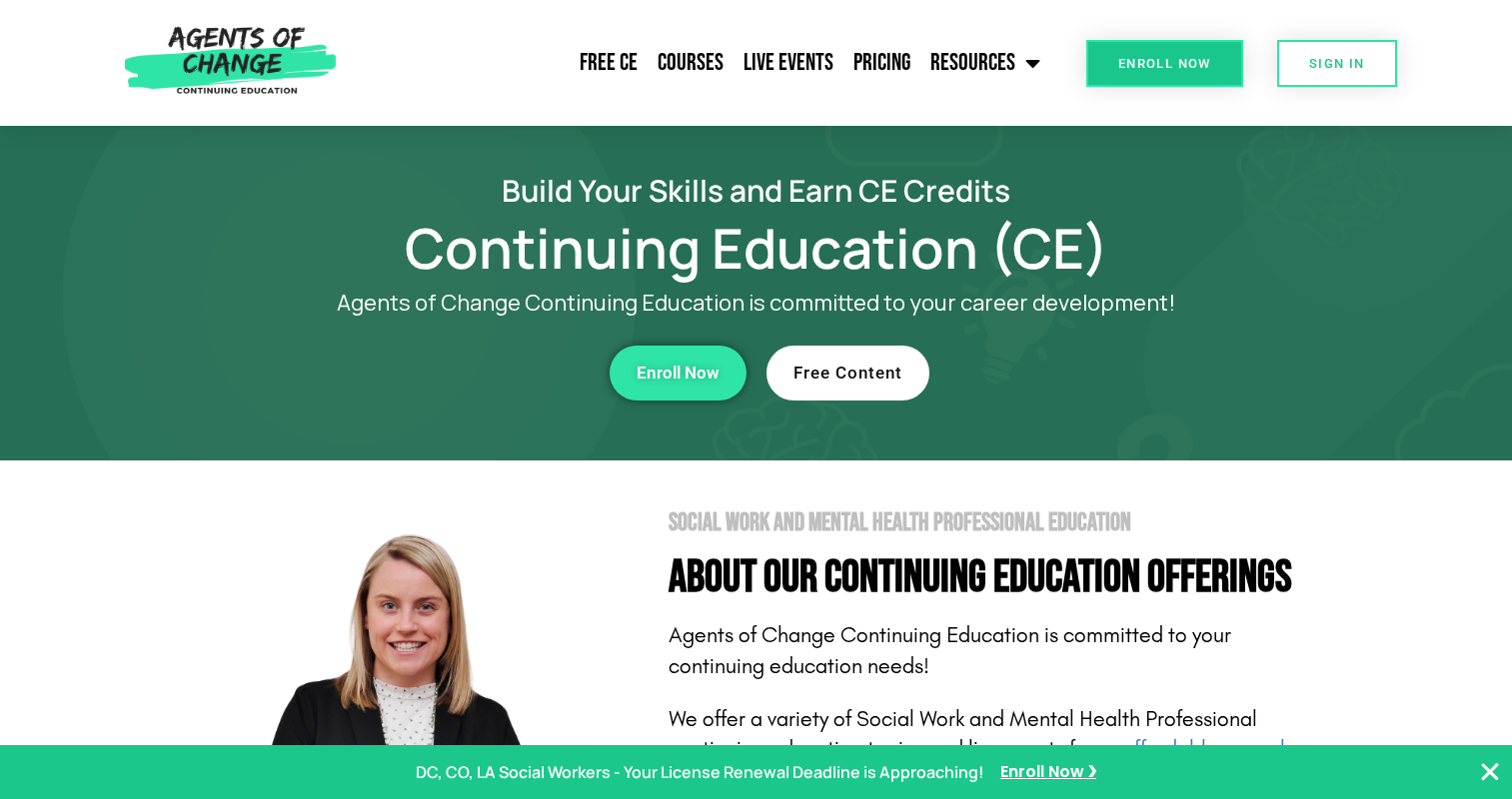 scroll, scrollTop: 0, scrollLeft: 0, axis: both 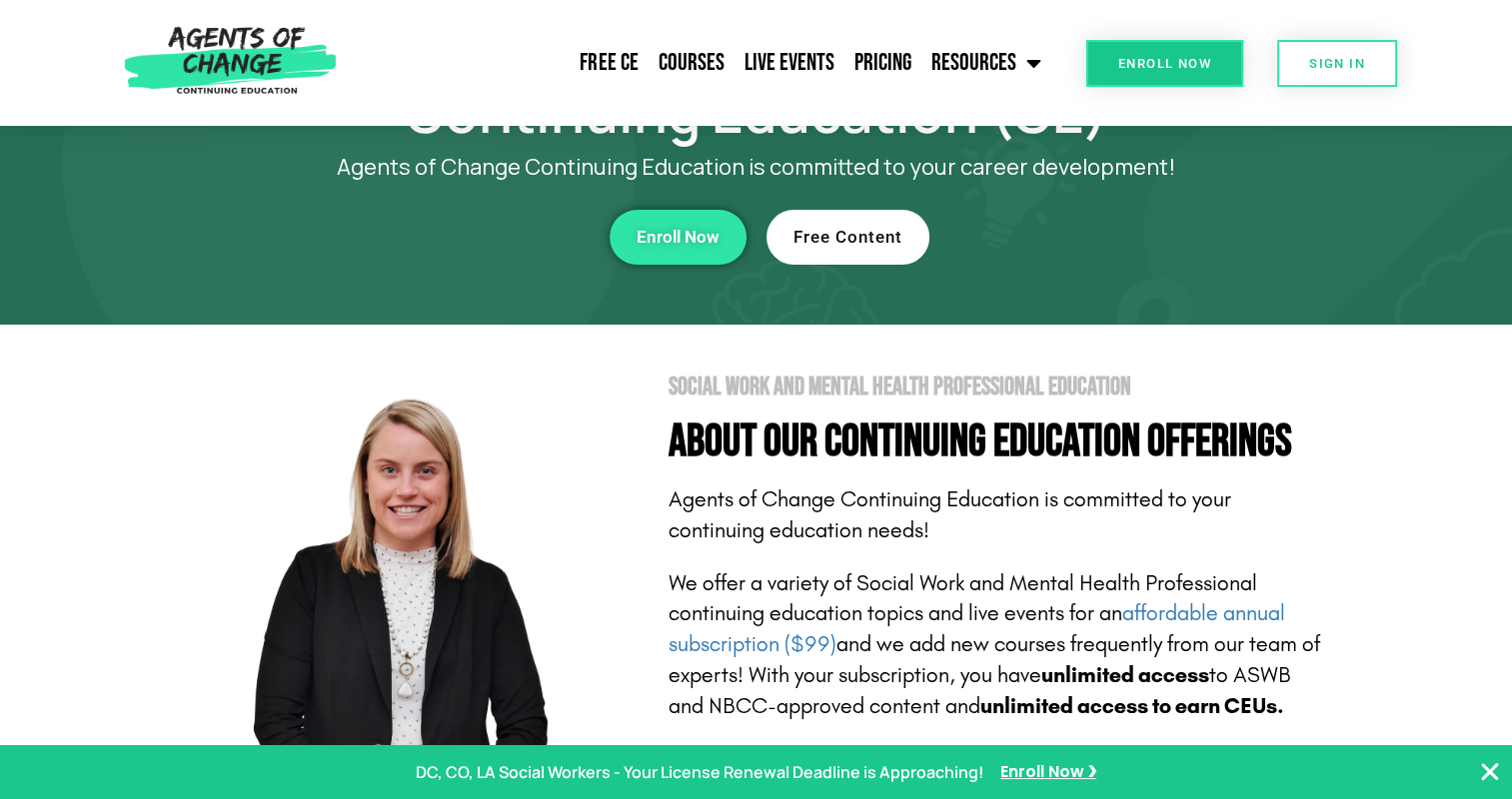 click on "Free Content" at bounding box center [847, 237] 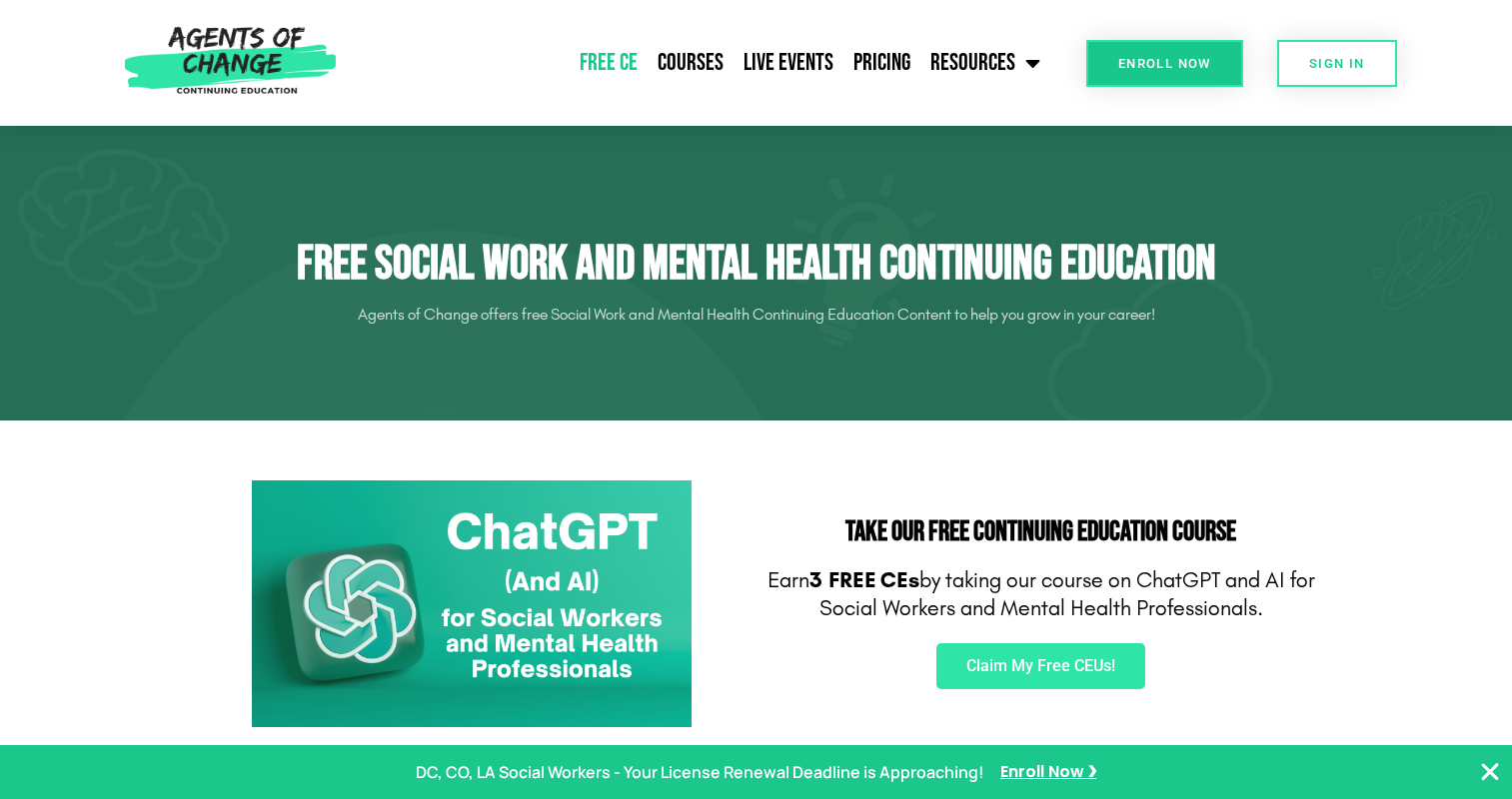 scroll, scrollTop: 0, scrollLeft: 0, axis: both 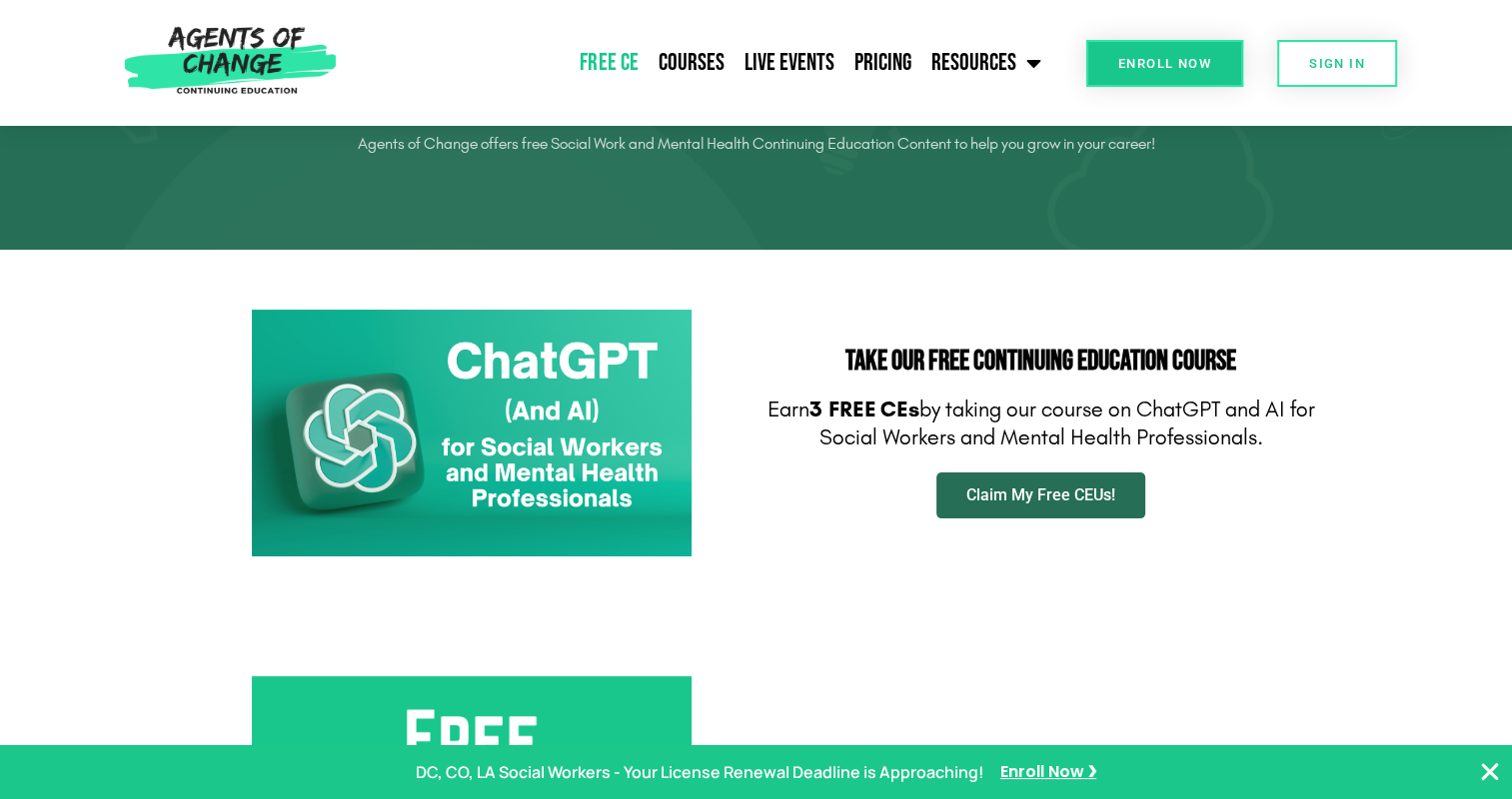 click on "Claim My Free CEUs!" at bounding box center [1040, 495] 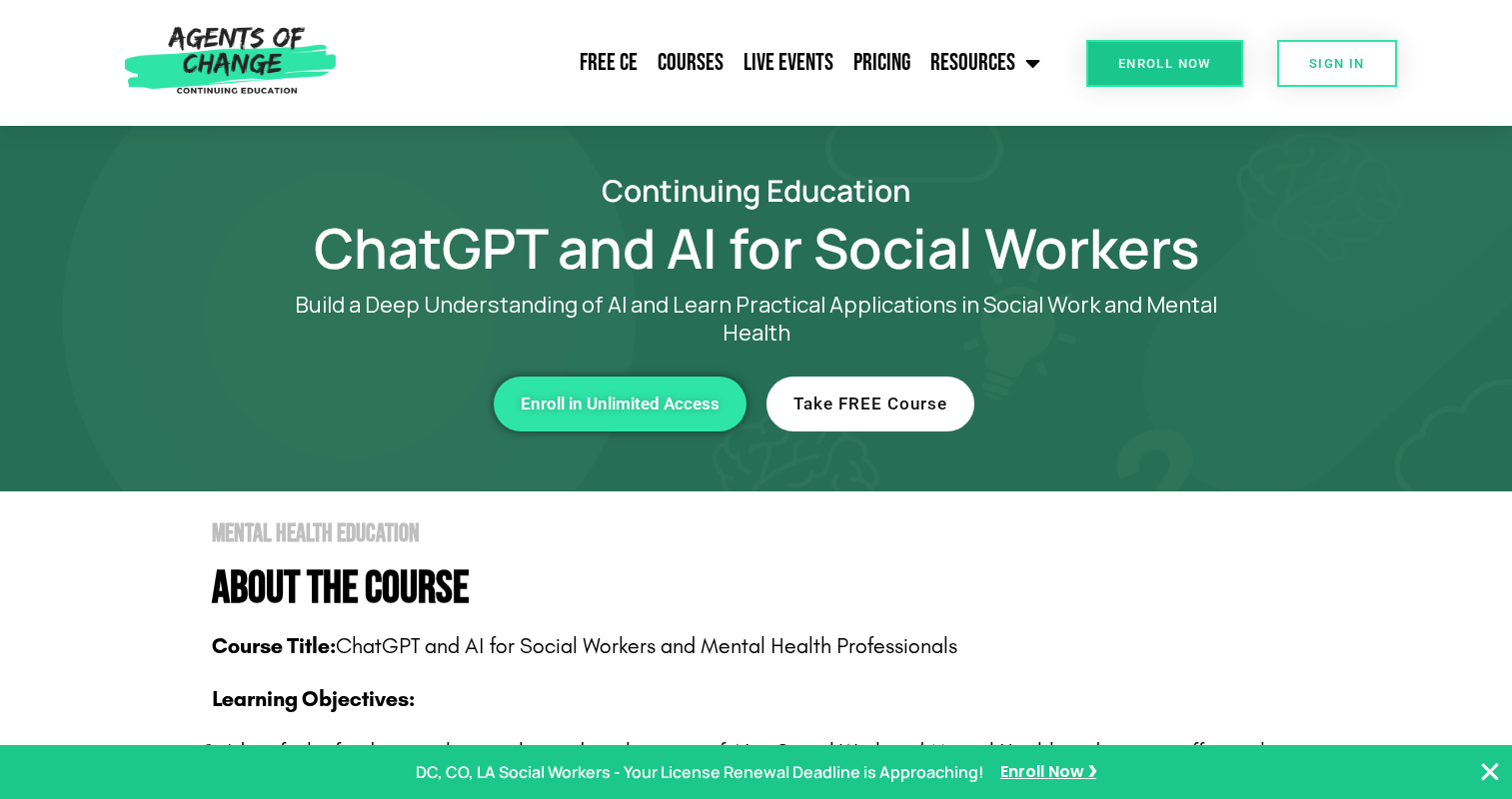 scroll, scrollTop: 0, scrollLeft: 0, axis: both 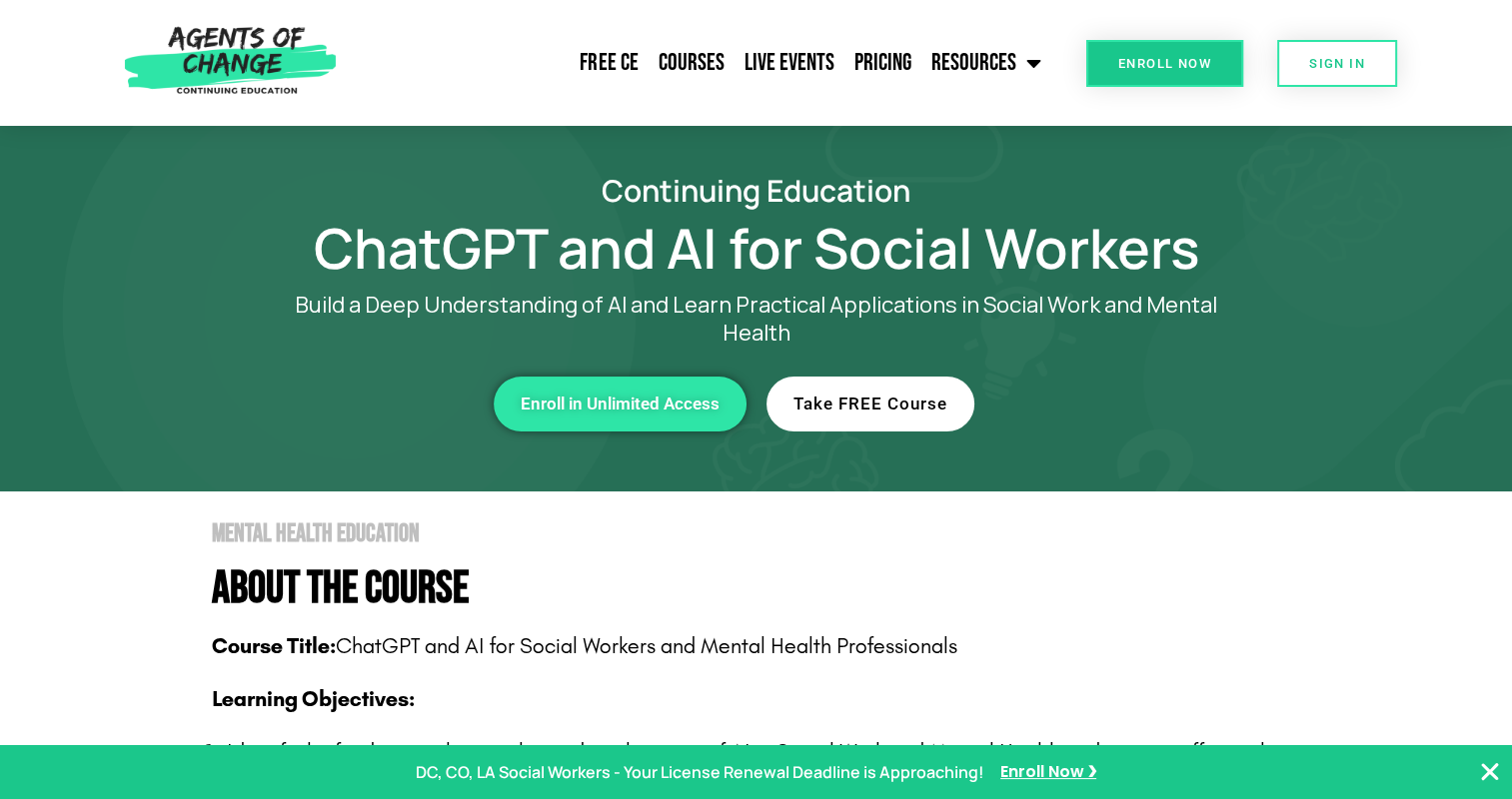 click on "Take FREE Course" at bounding box center [870, 403] 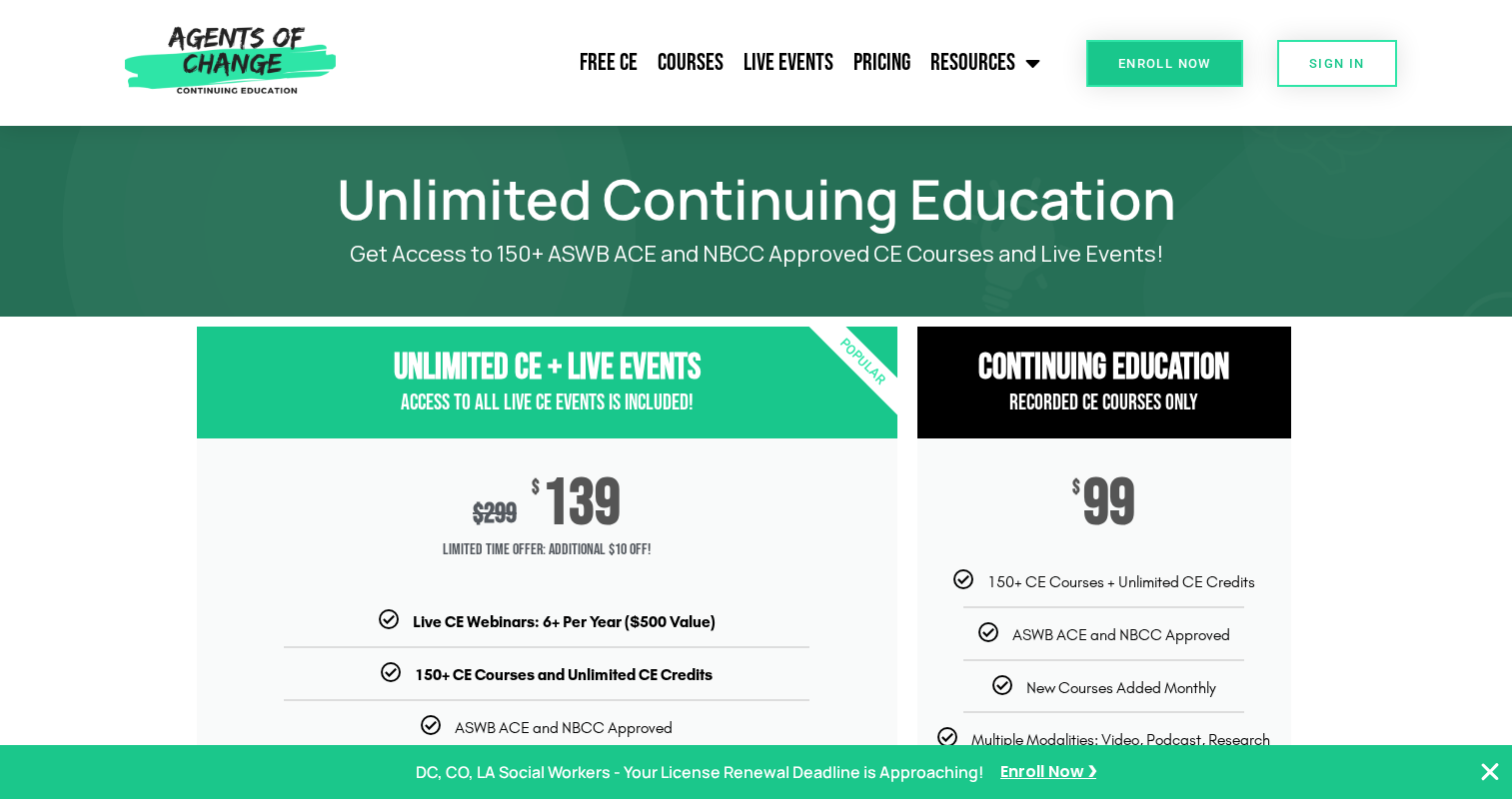 scroll, scrollTop: 0, scrollLeft: 0, axis: both 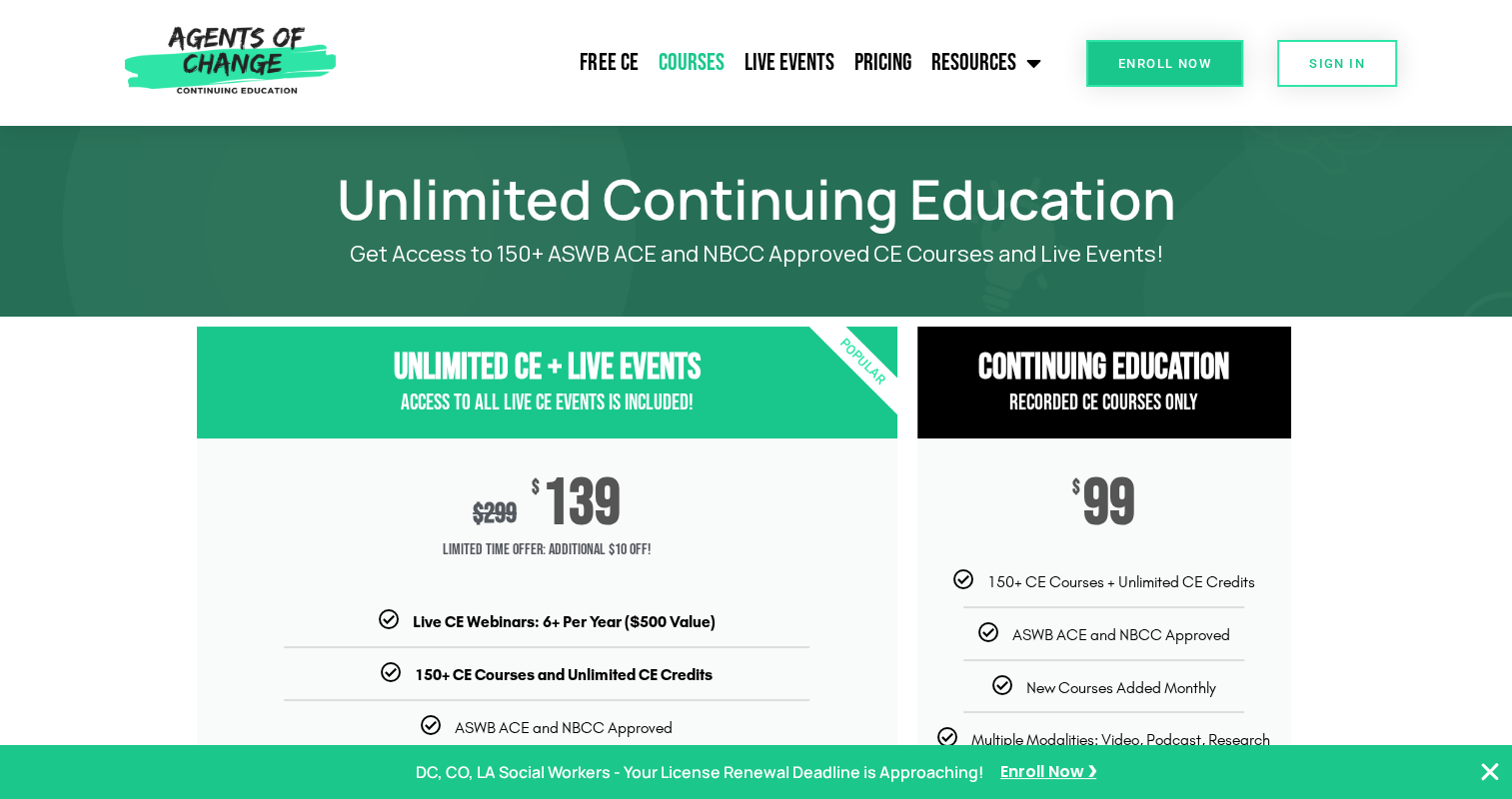 click on "Courses" 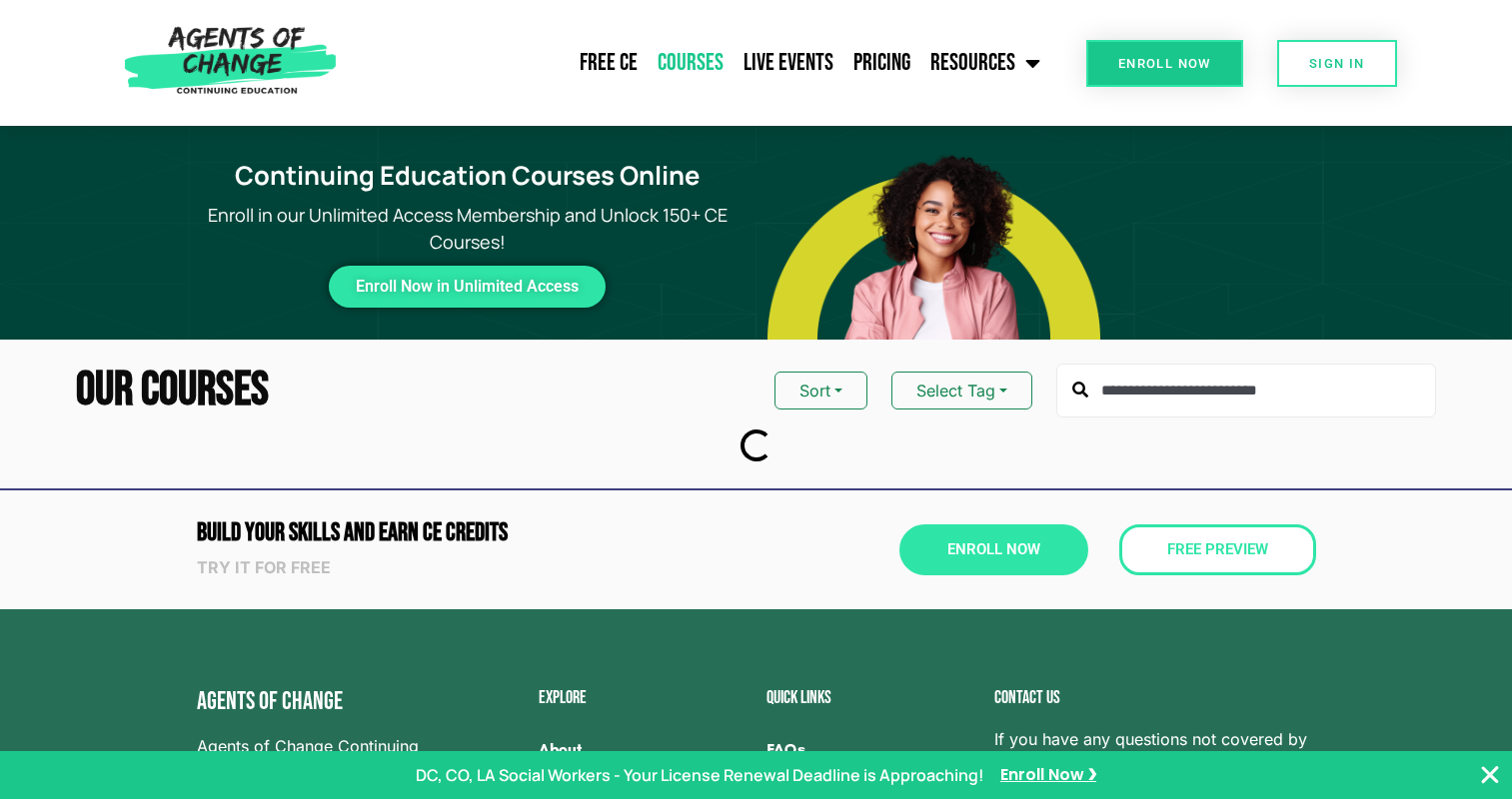 scroll, scrollTop: 0, scrollLeft: 0, axis: both 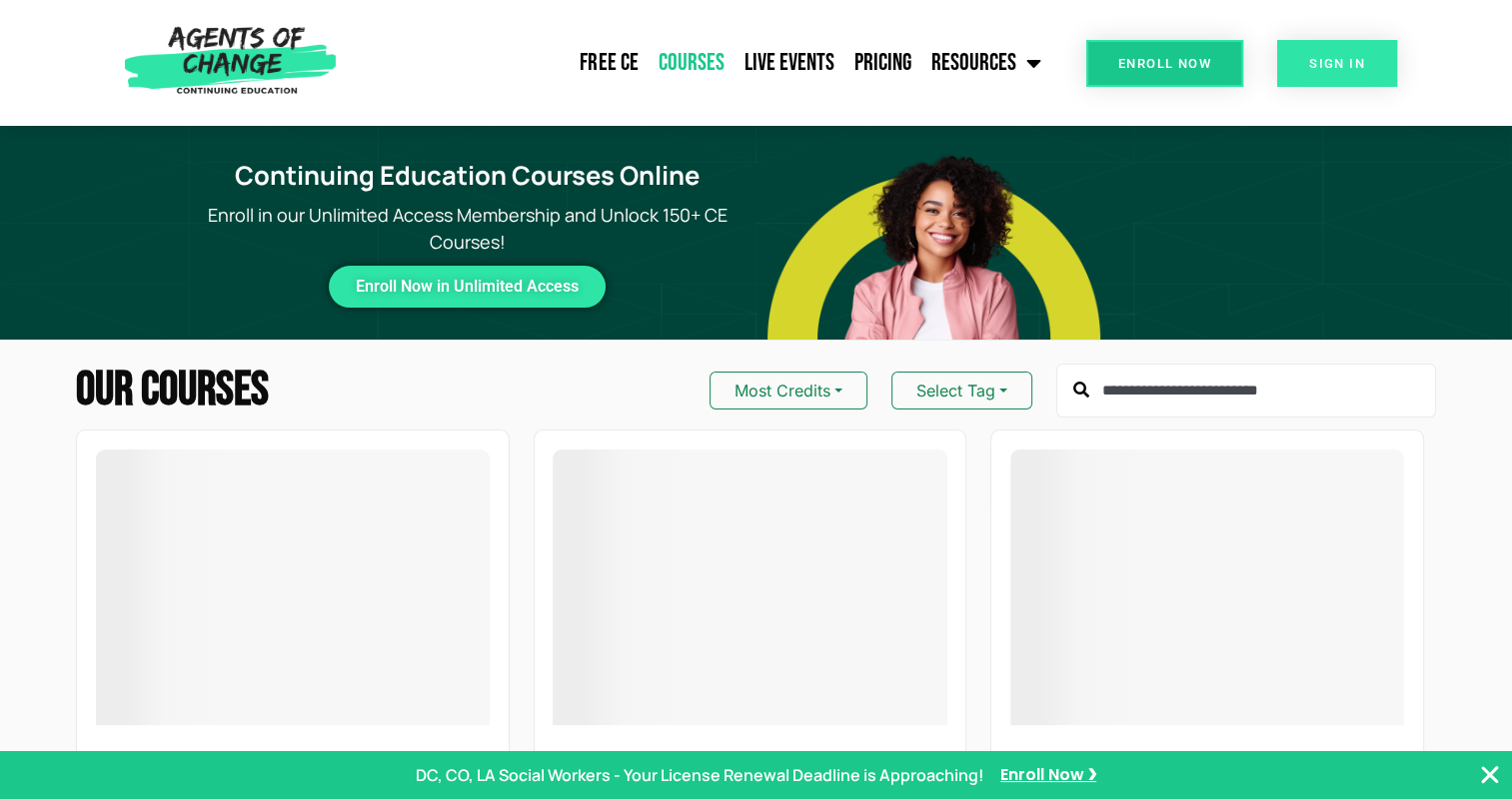 click on "SIGN IN" at bounding box center (1337, 63) 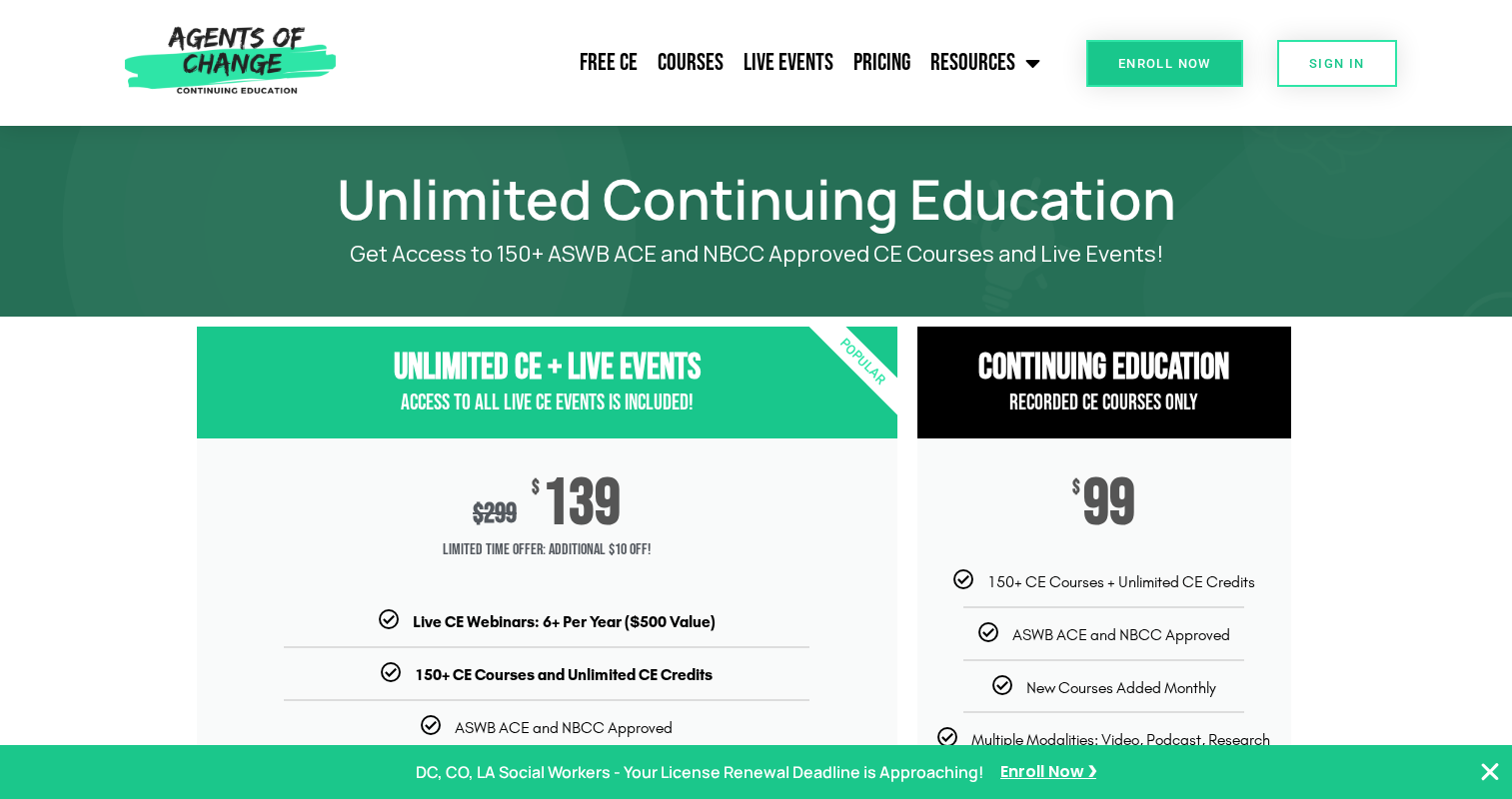 scroll, scrollTop: 0, scrollLeft: 0, axis: both 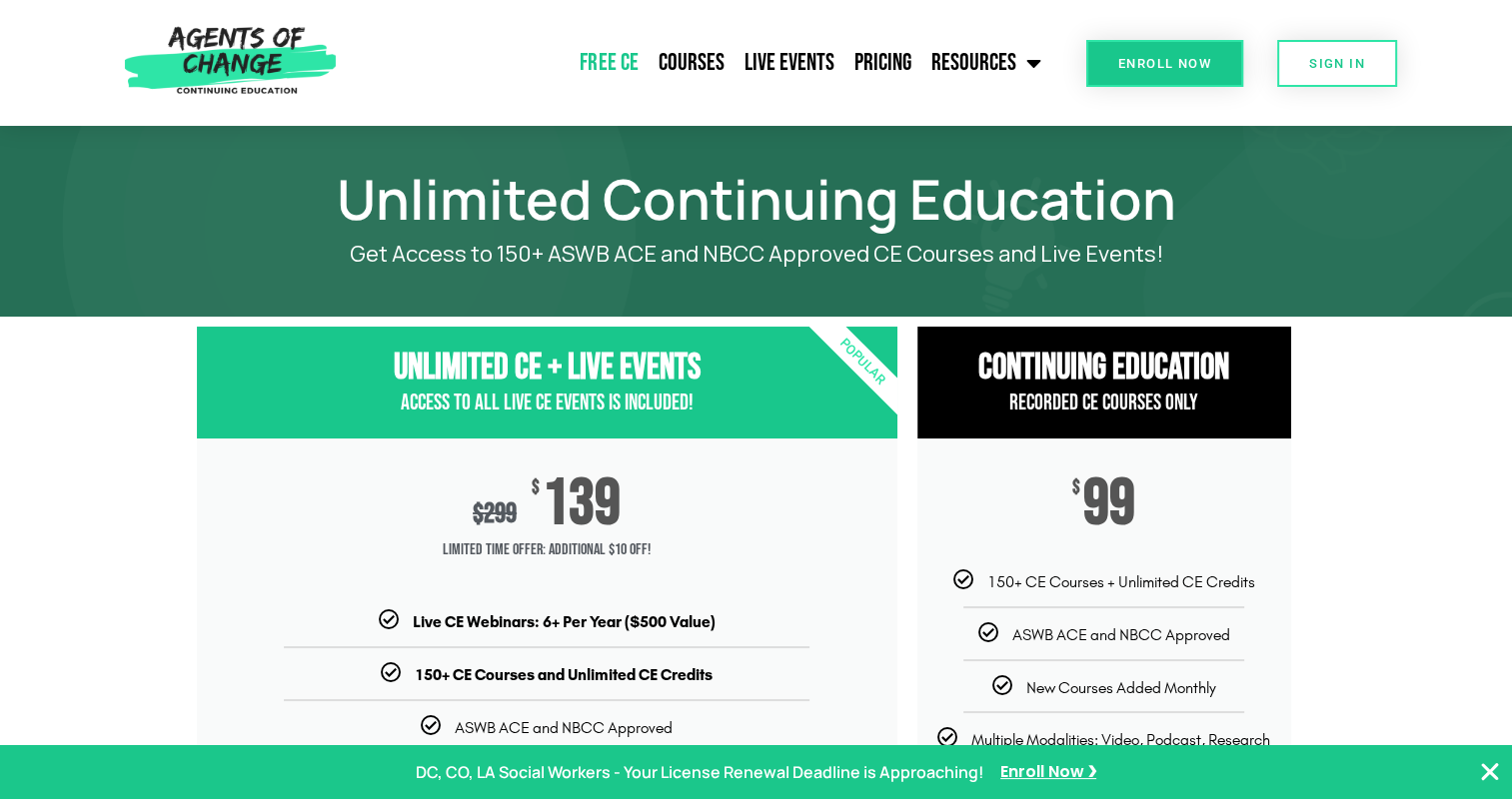 click on "Free CE" 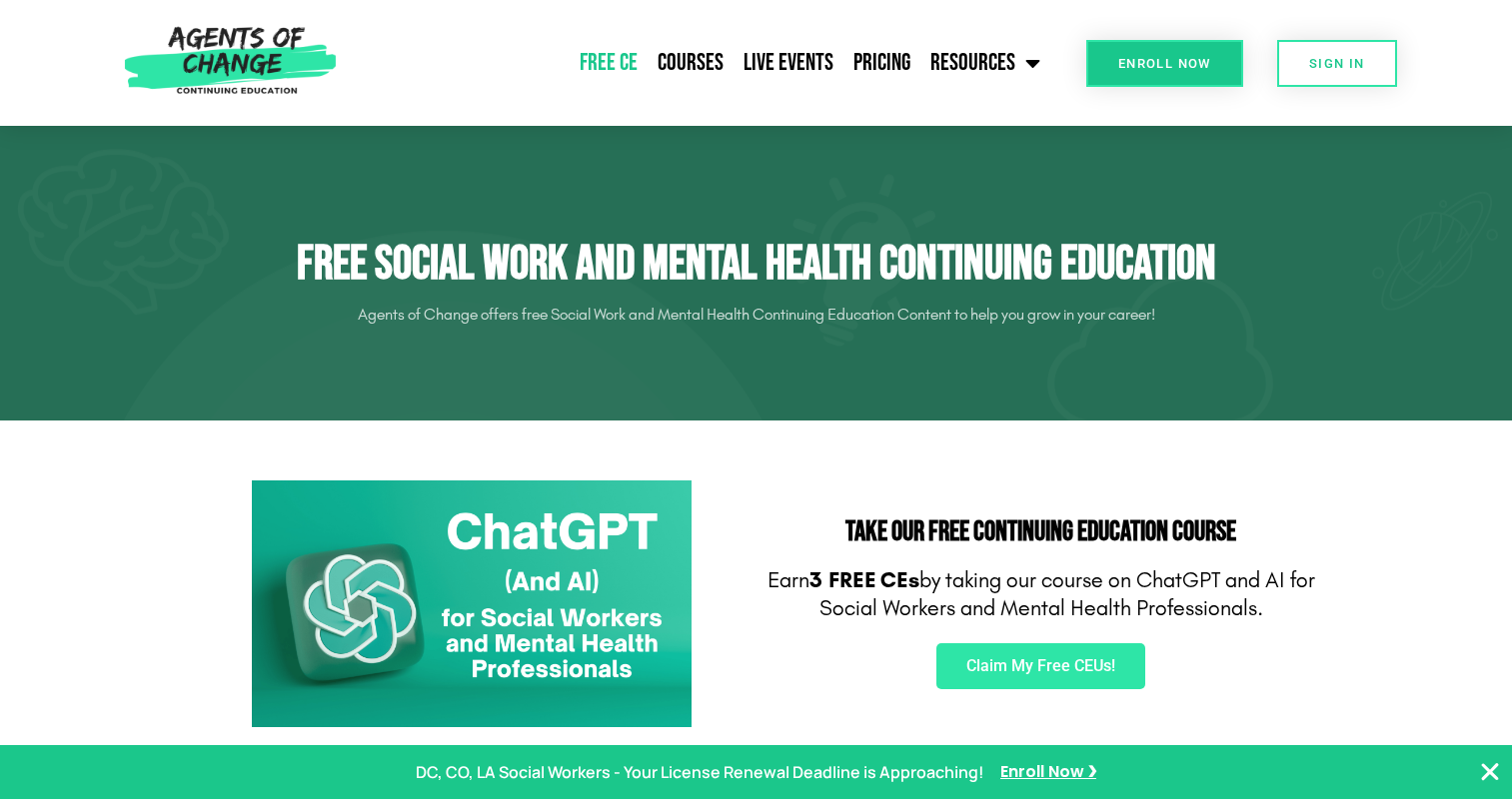 scroll, scrollTop: 0, scrollLeft: 0, axis: both 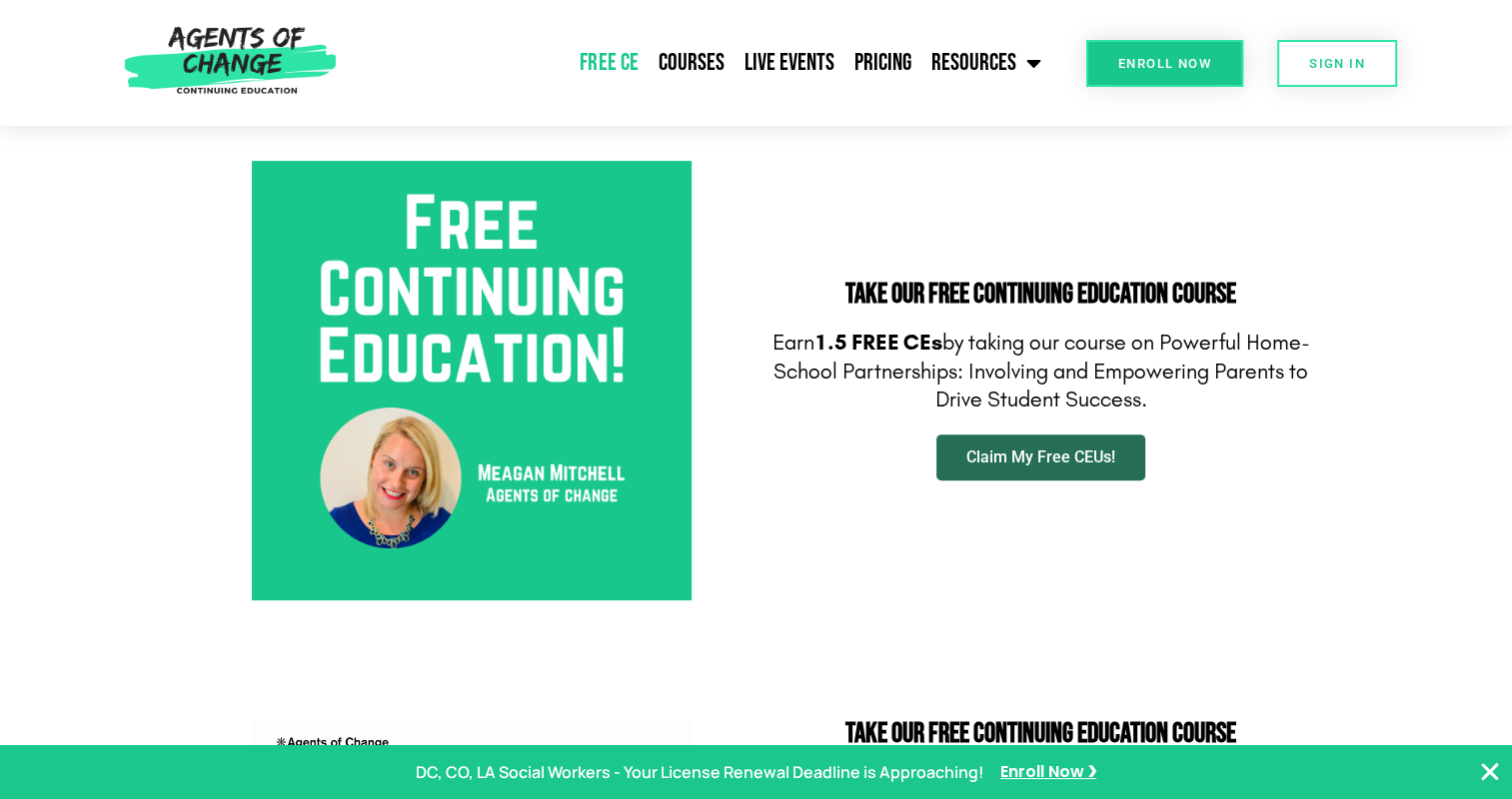 click on "Claim My Free CEUs!" at bounding box center [1040, 457] 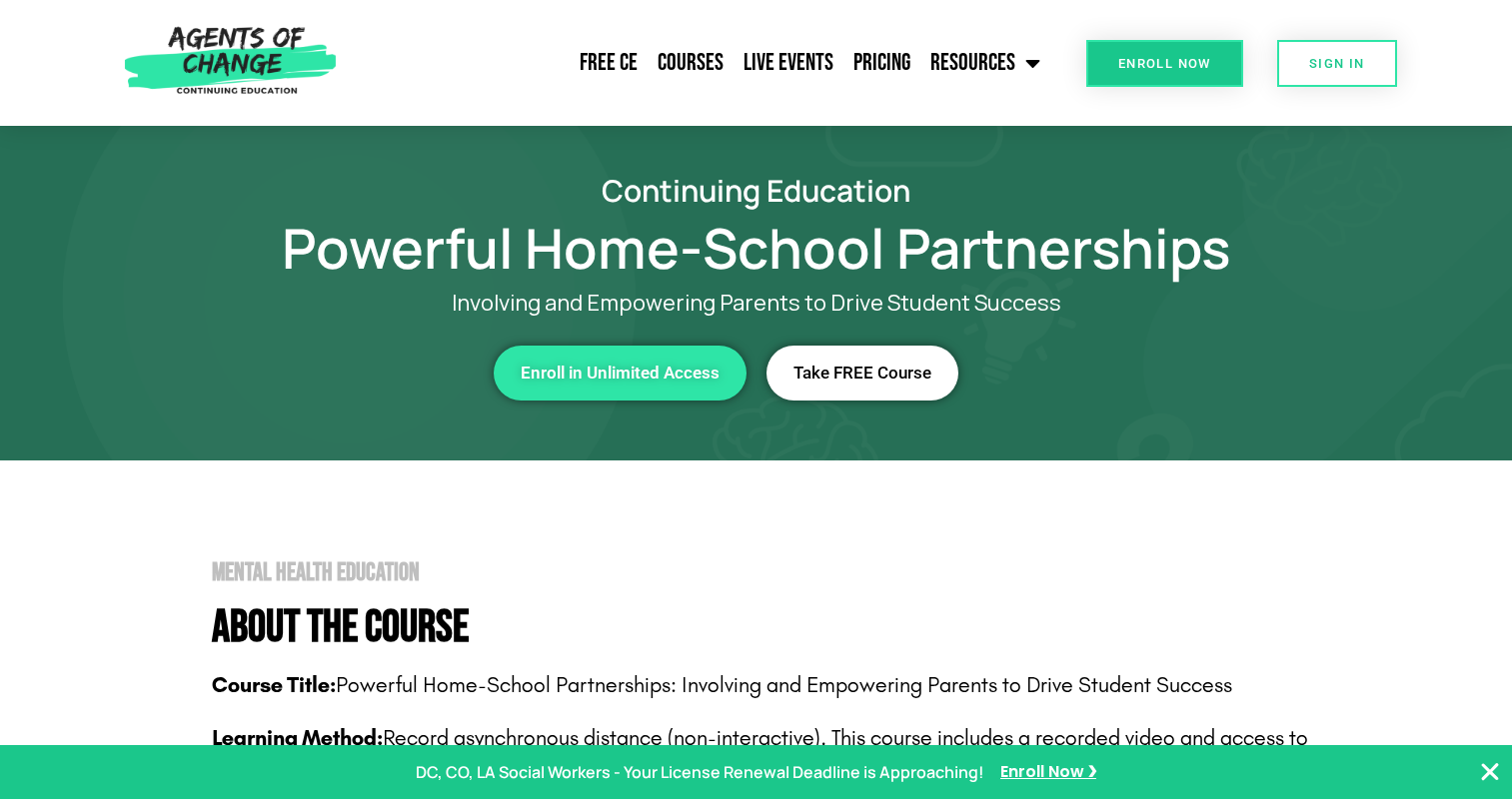 scroll, scrollTop: 0, scrollLeft: 0, axis: both 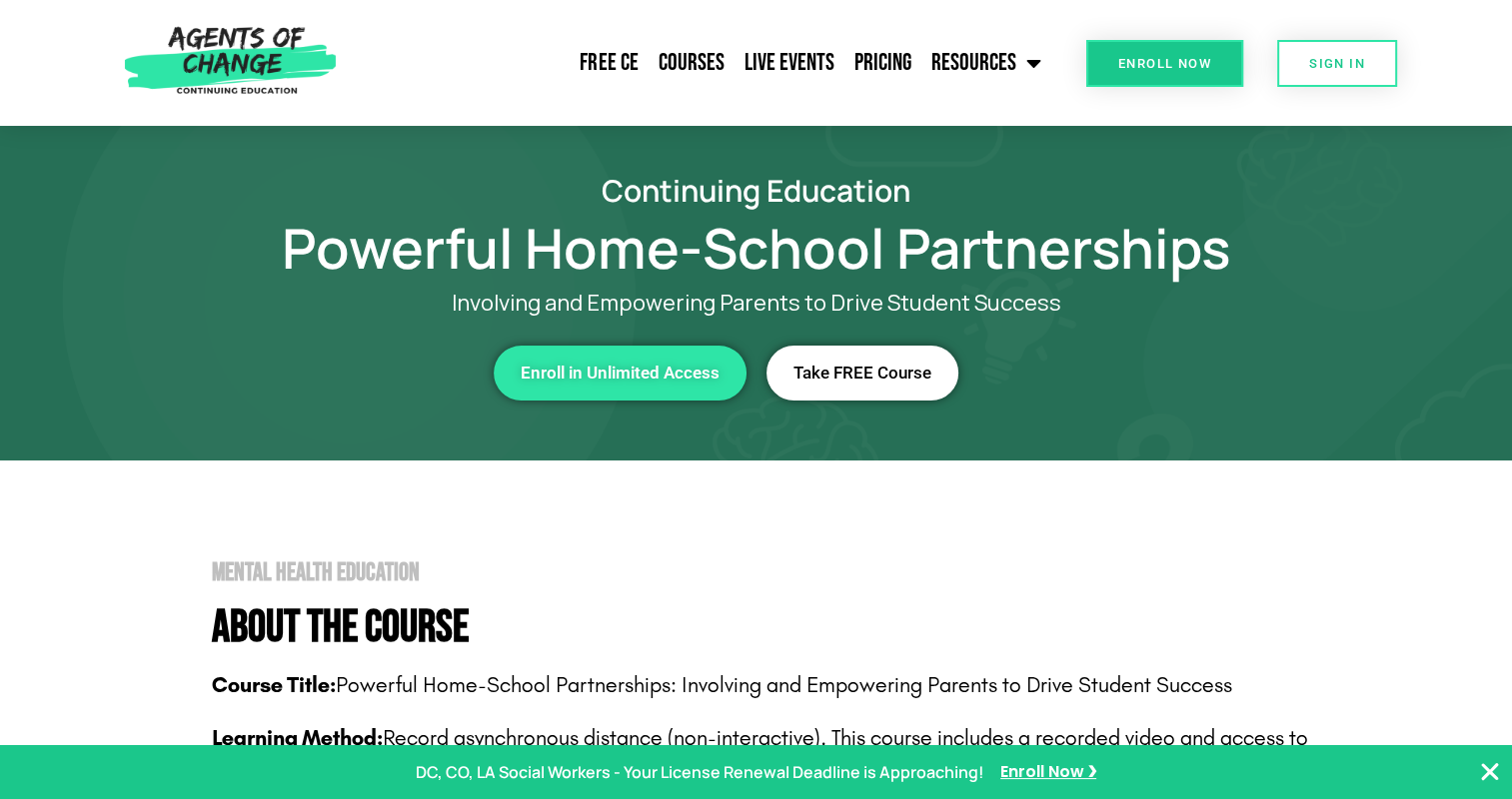 click on "Take FREE Course" at bounding box center [862, 373] 